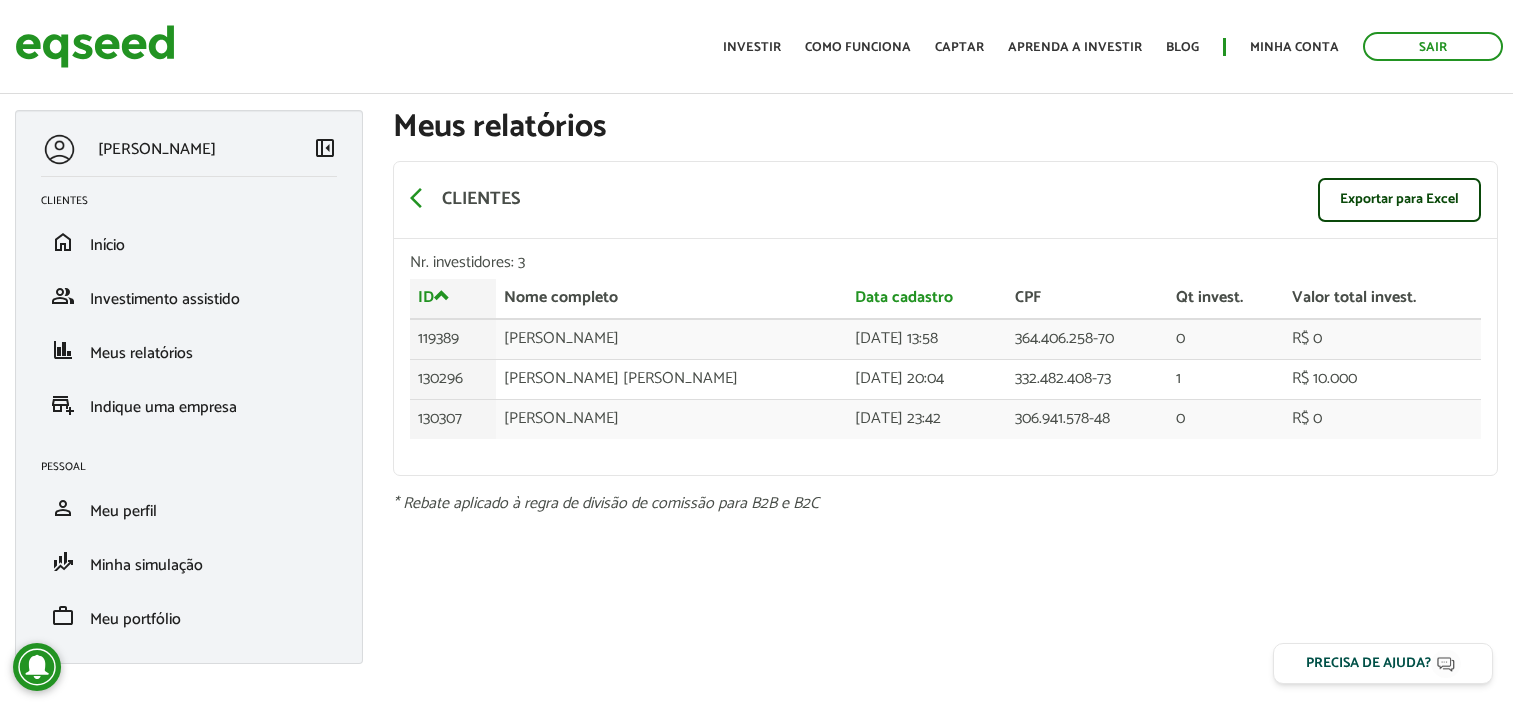 scroll, scrollTop: 0, scrollLeft: 0, axis: both 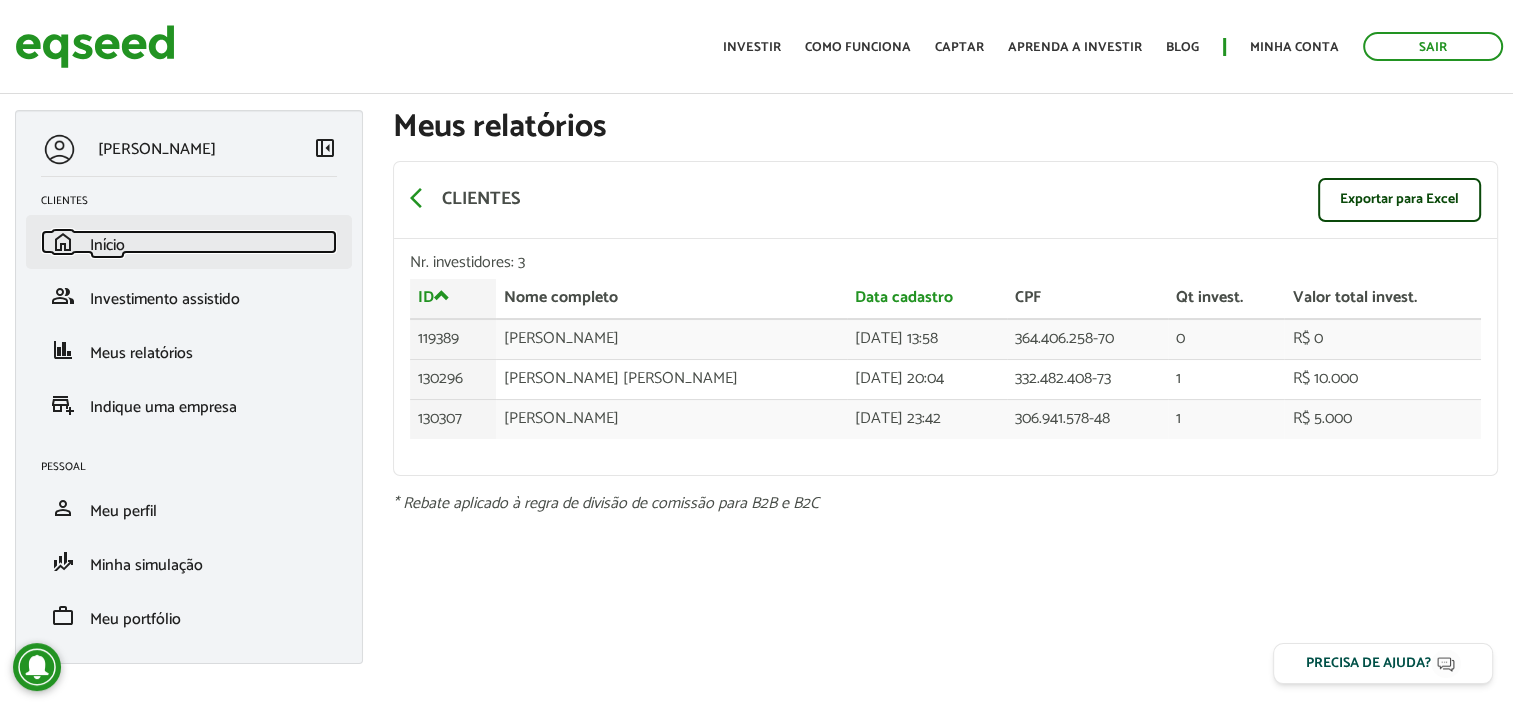 click on "Início" at bounding box center [107, 245] 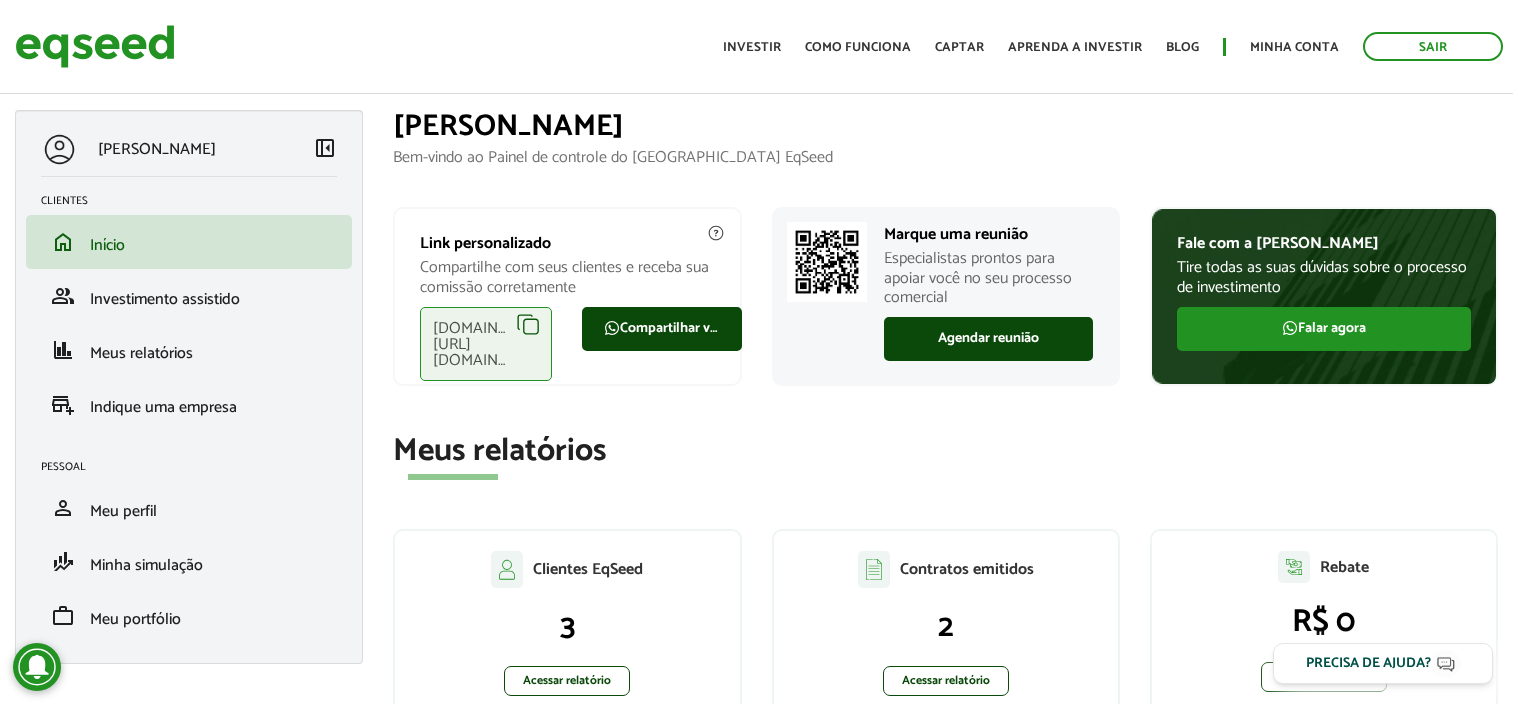 scroll, scrollTop: 0, scrollLeft: 0, axis: both 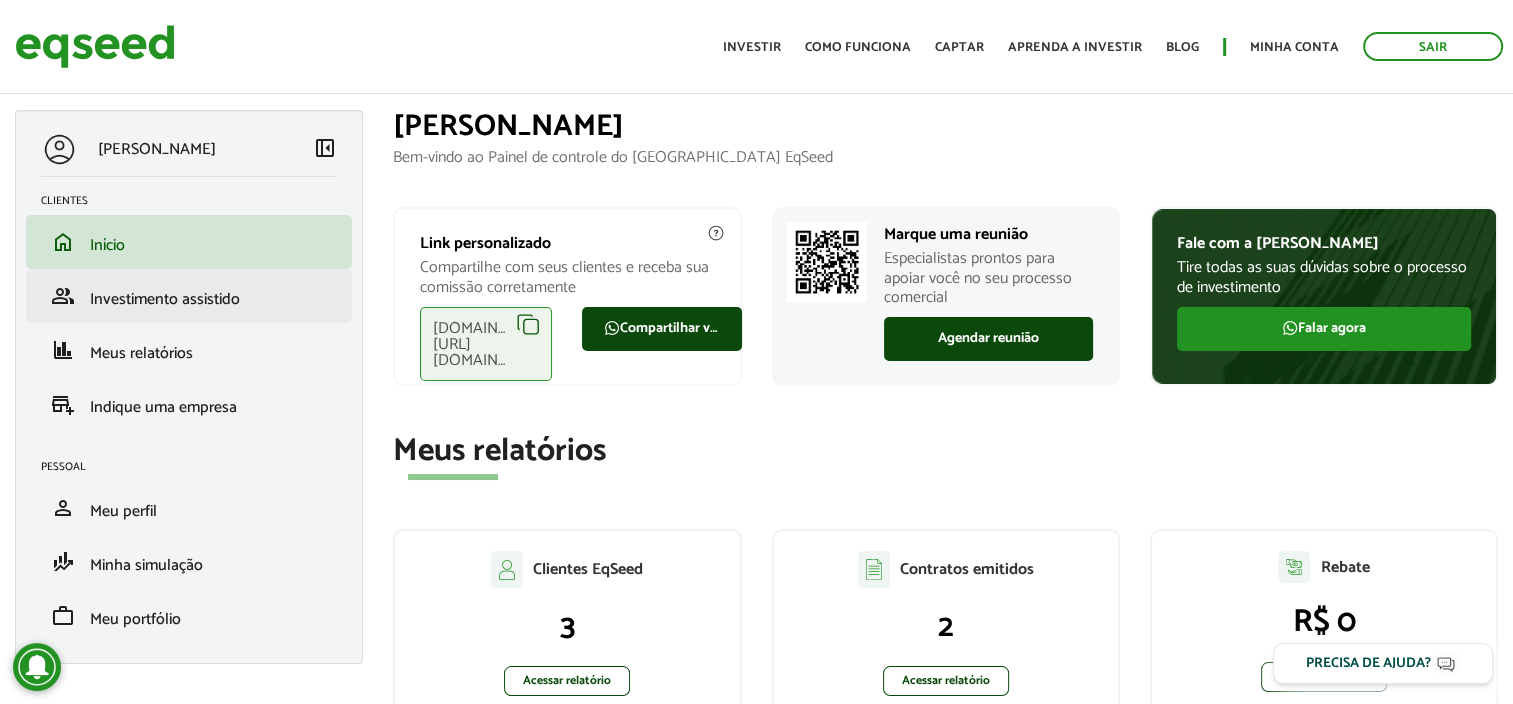 click on "group Investimento assistido" at bounding box center [189, 296] 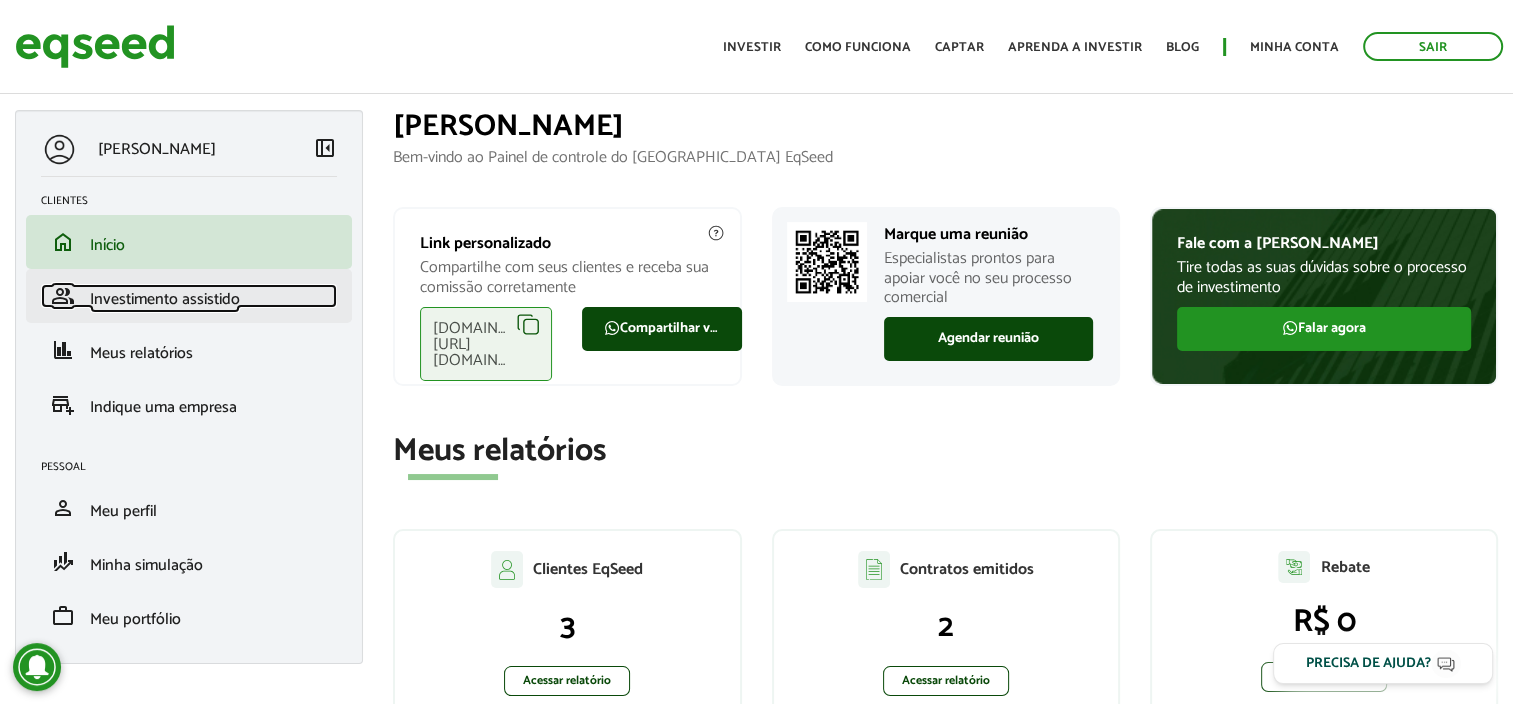 click on "Investimento assistido" at bounding box center (165, 299) 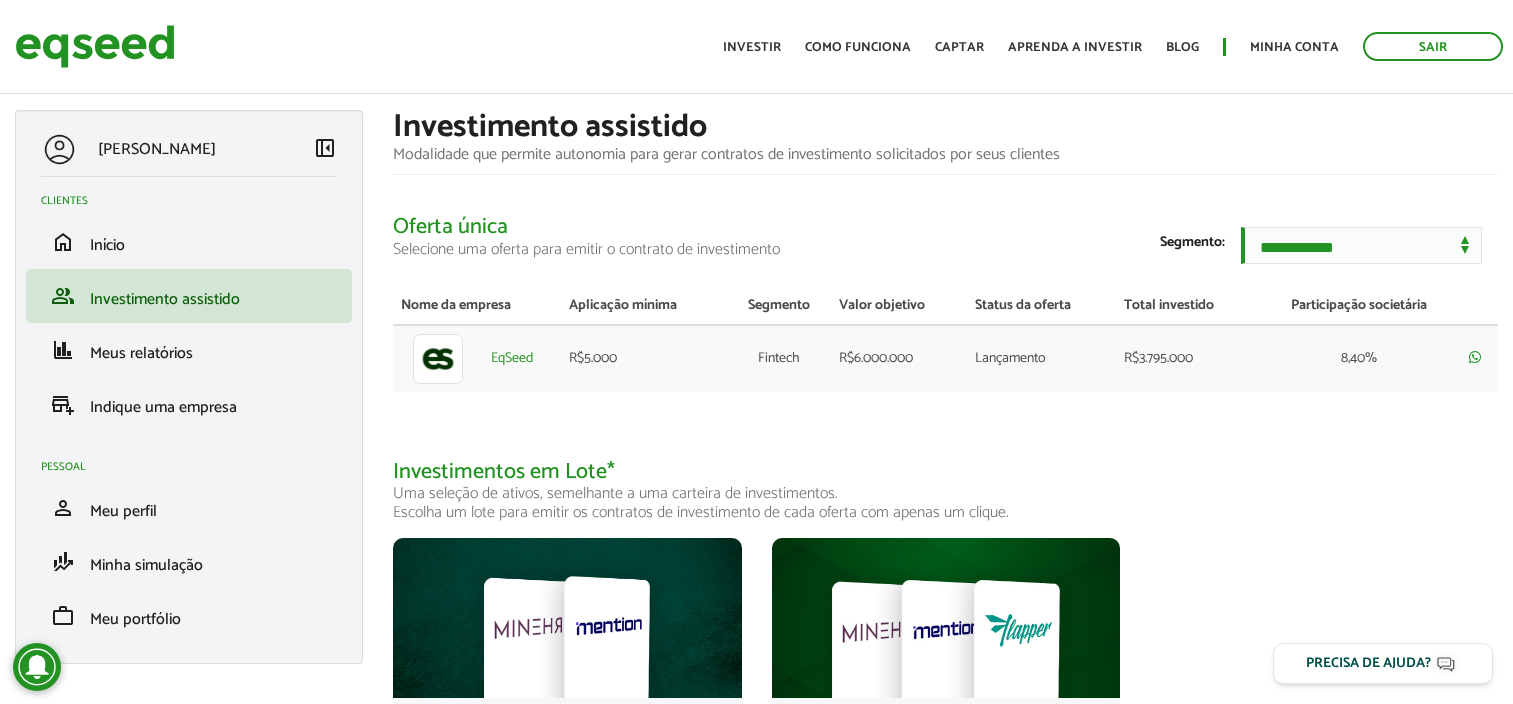 scroll, scrollTop: 0, scrollLeft: 0, axis: both 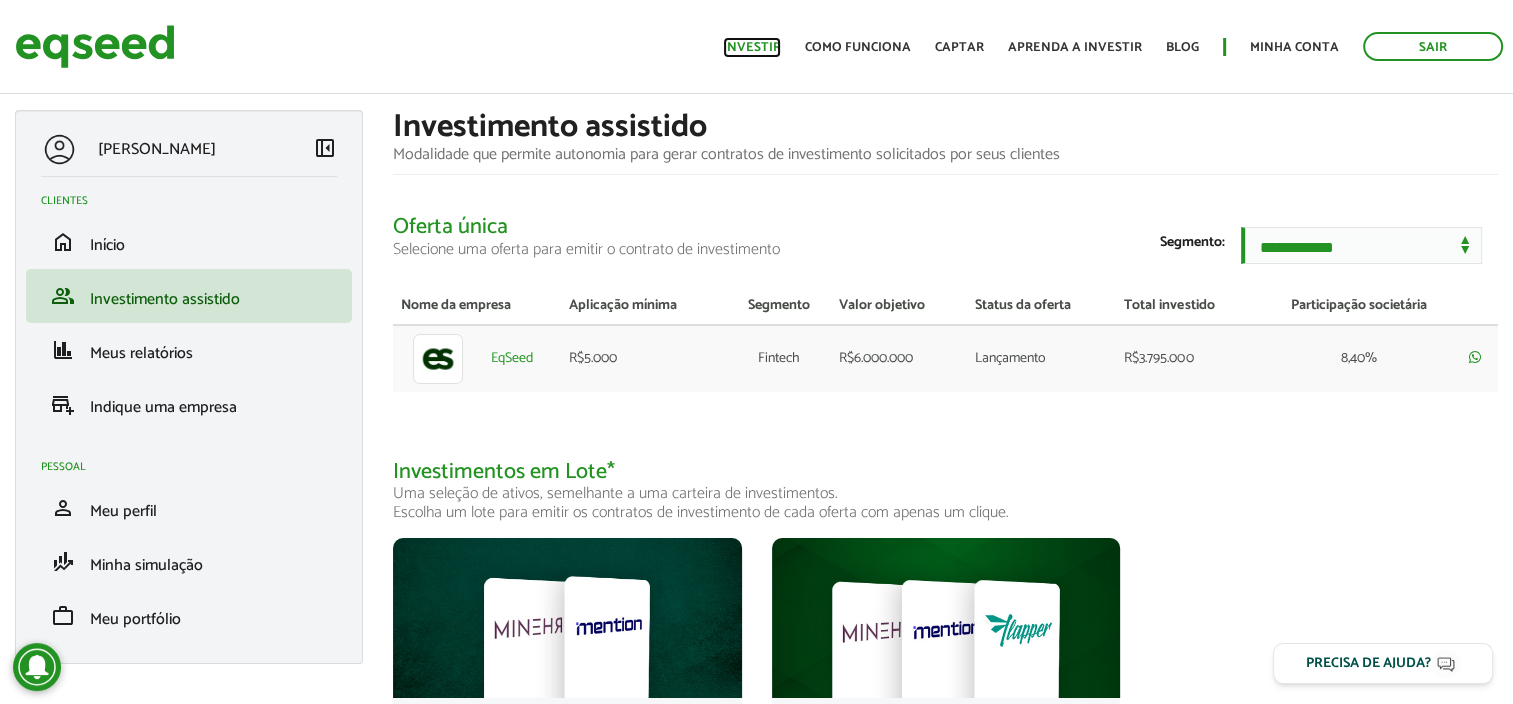click on "Investir" at bounding box center [752, 47] 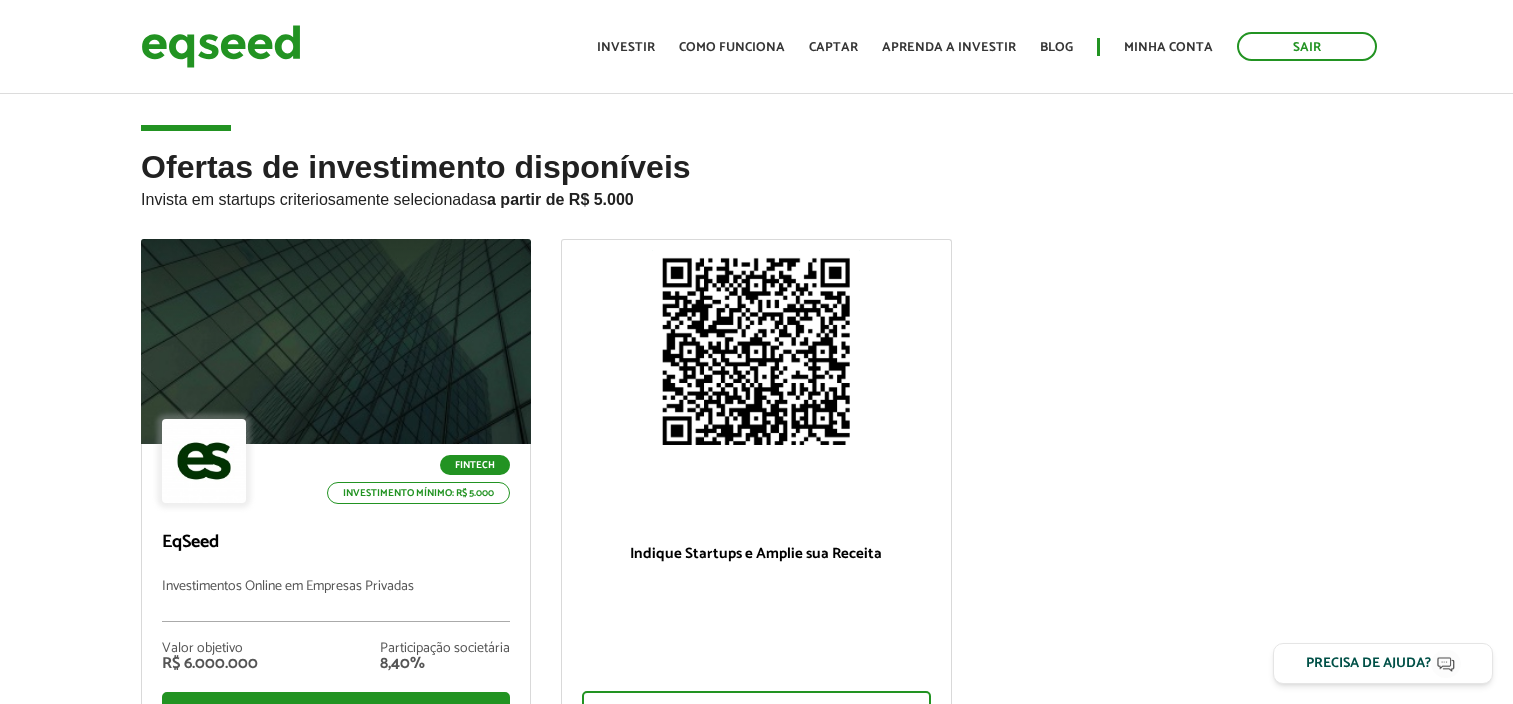 scroll, scrollTop: 0, scrollLeft: 0, axis: both 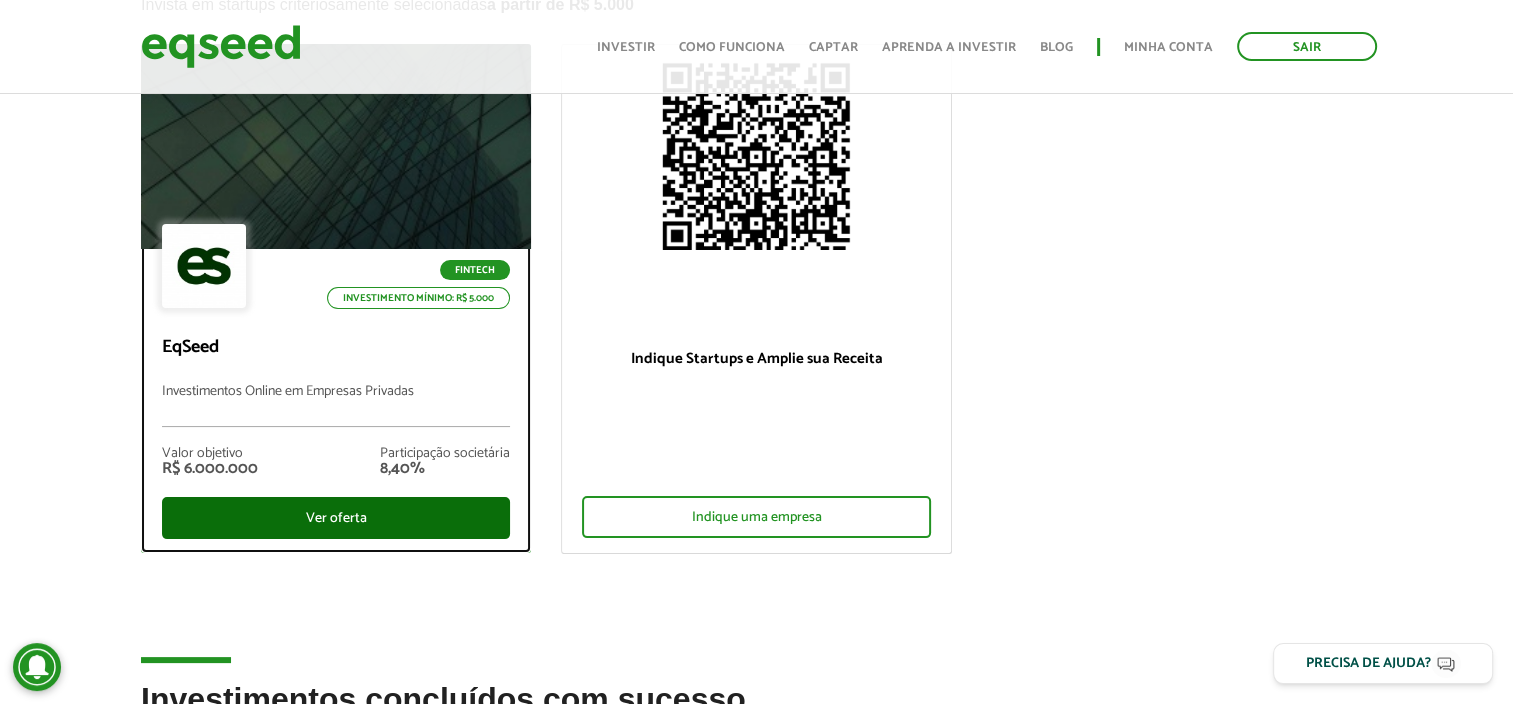 click on "Ver oferta" at bounding box center [336, 518] 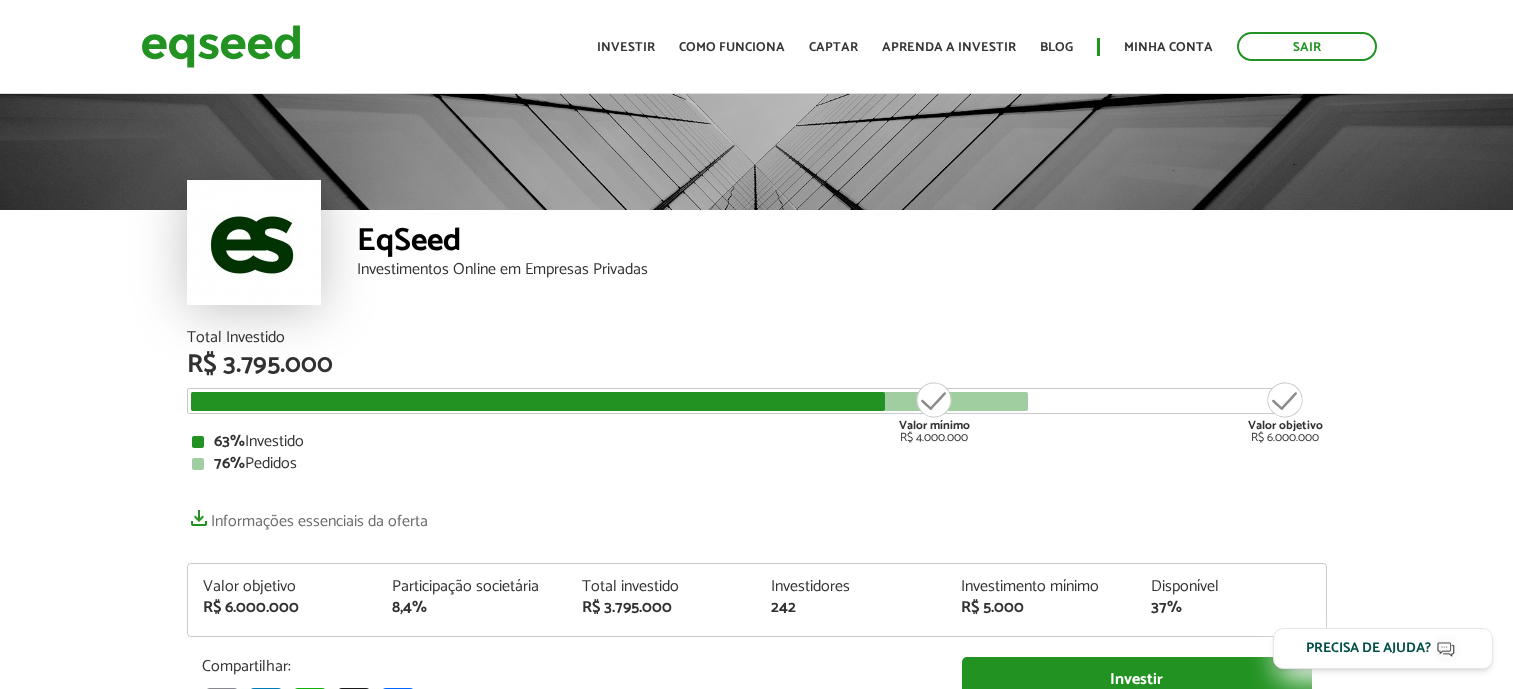 scroll, scrollTop: 0, scrollLeft: 0, axis: both 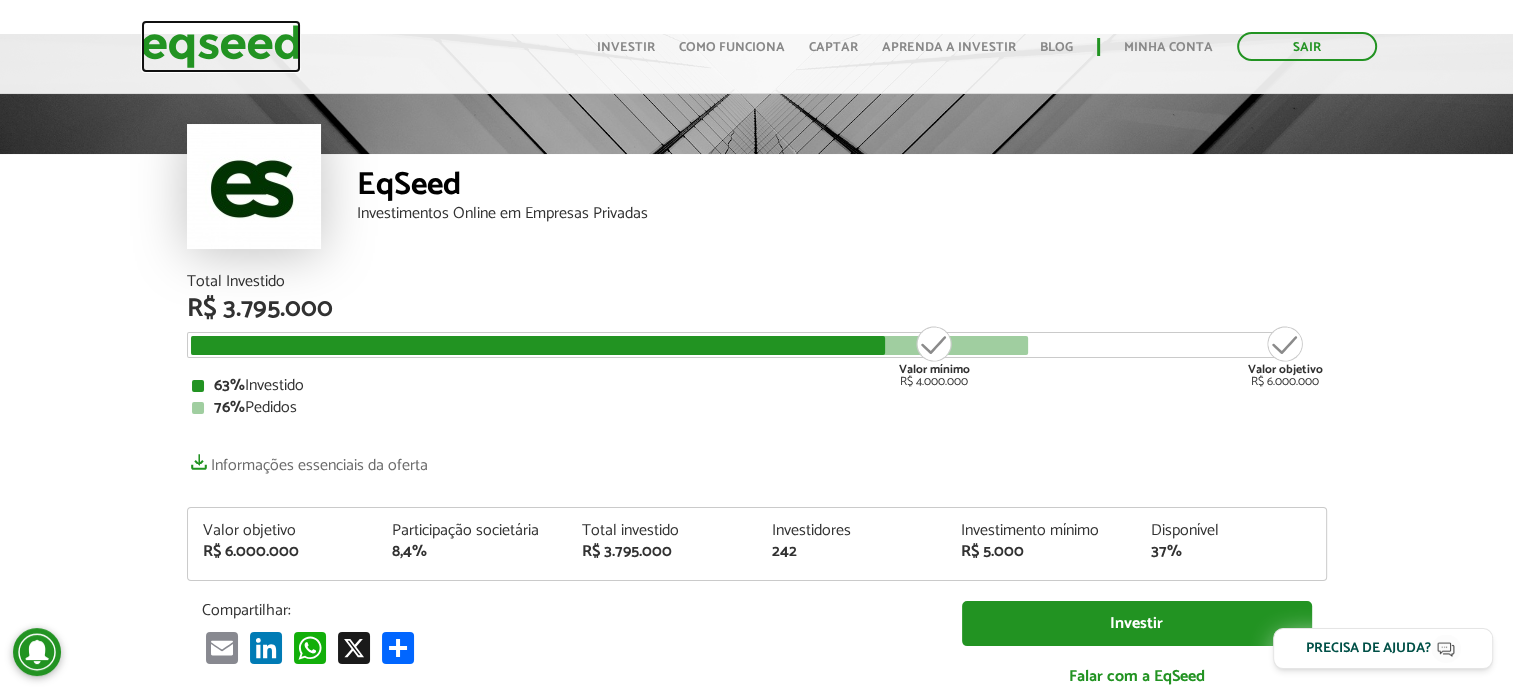 click at bounding box center [221, 46] 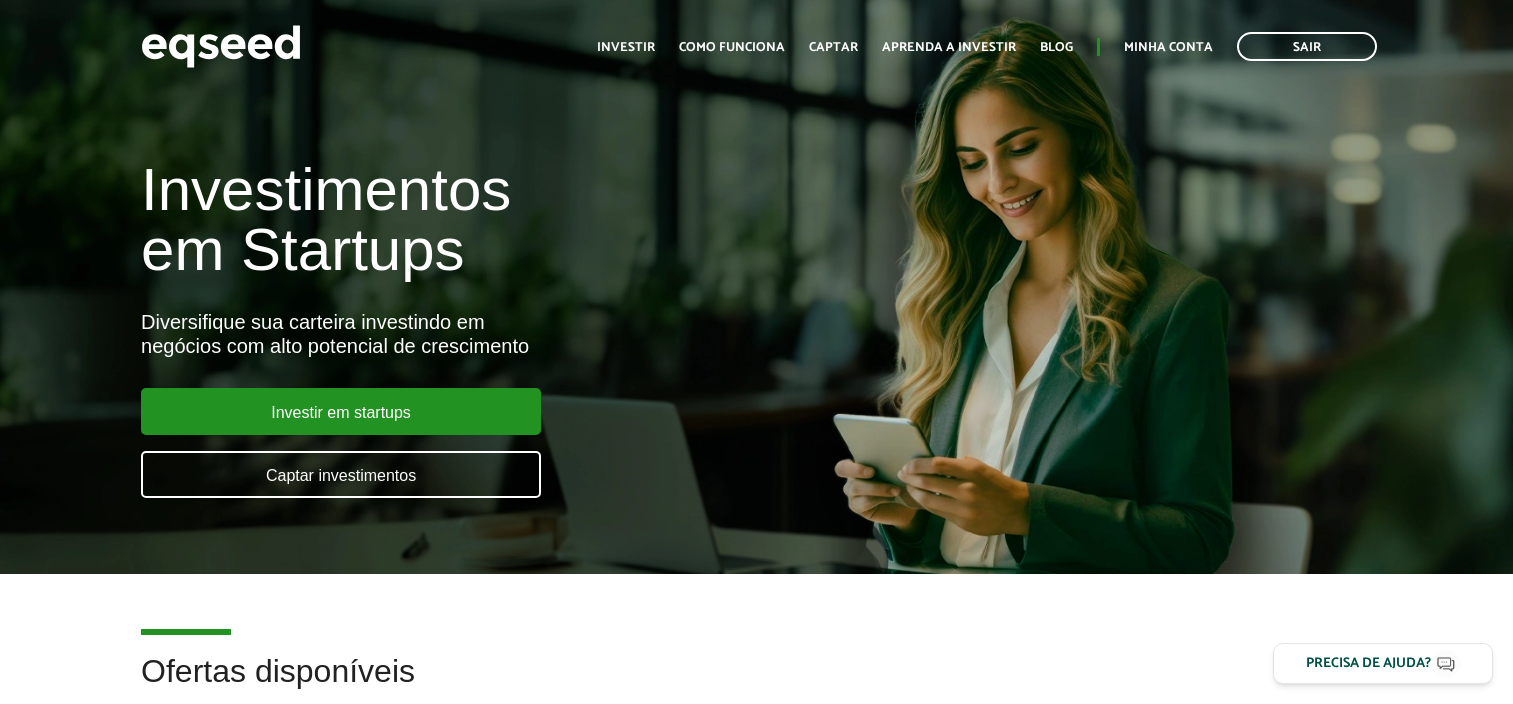 scroll, scrollTop: 0, scrollLeft: 0, axis: both 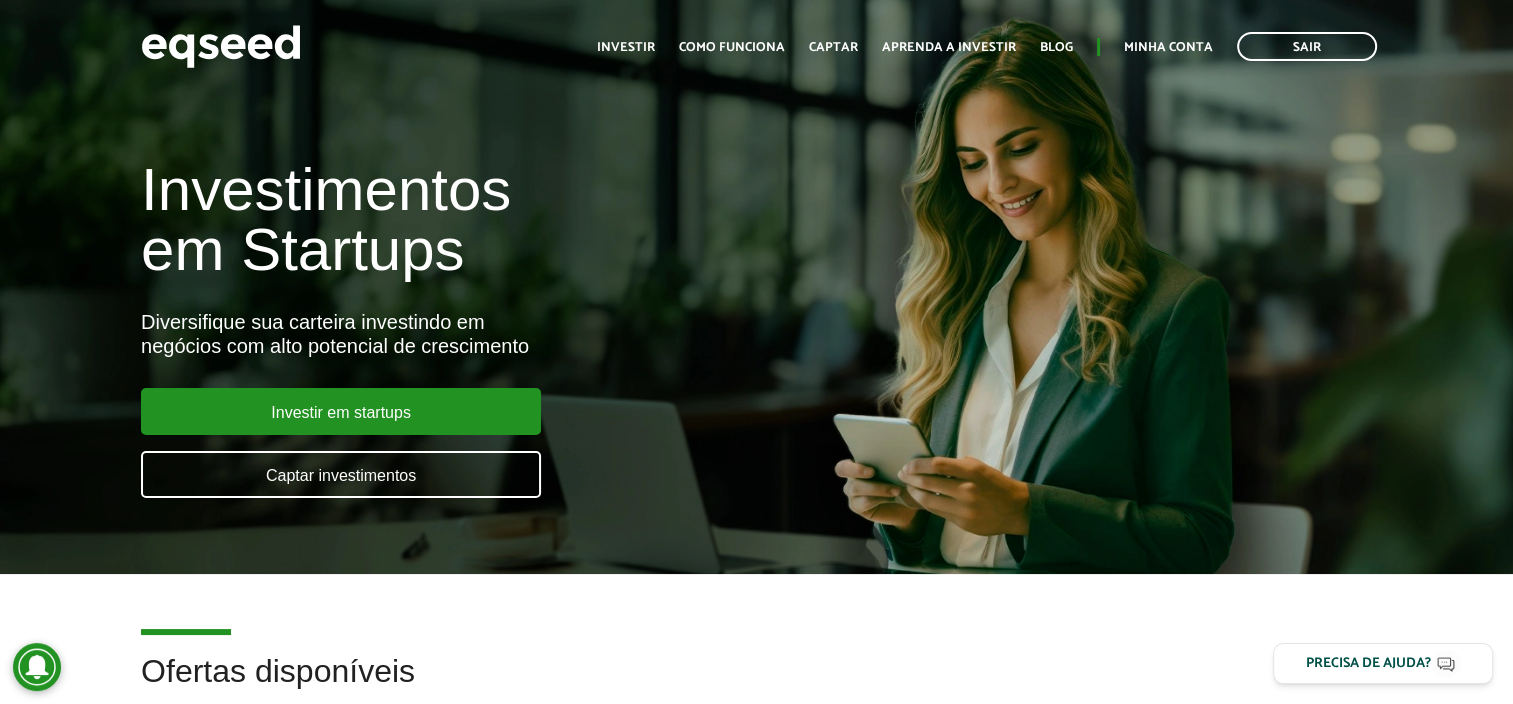 click on "Início
Investir
Como funciona
Captar
Aprenda a investir
Blog
Minha conta
Sair" at bounding box center (987, 46) 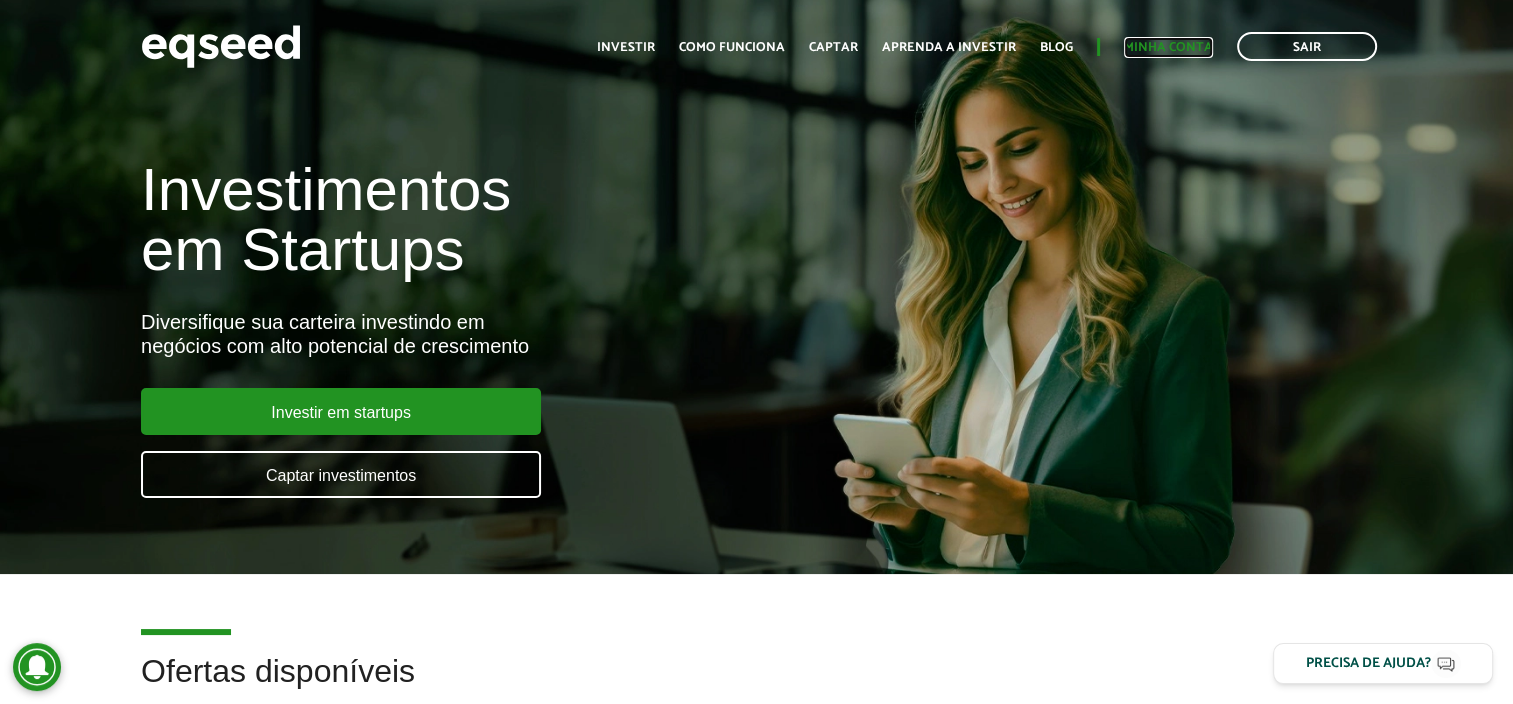 click on "Minha conta" at bounding box center [1168, 47] 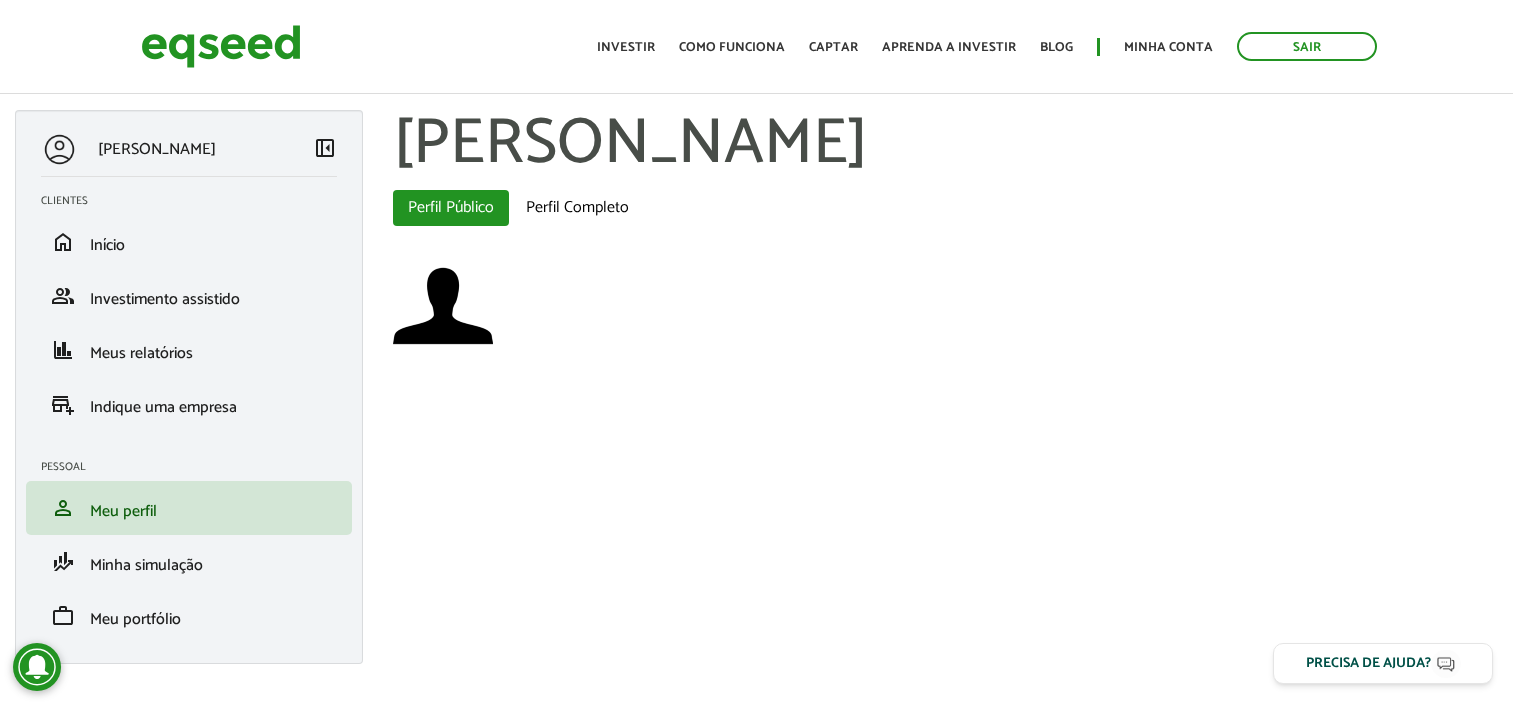 scroll, scrollTop: 0, scrollLeft: 0, axis: both 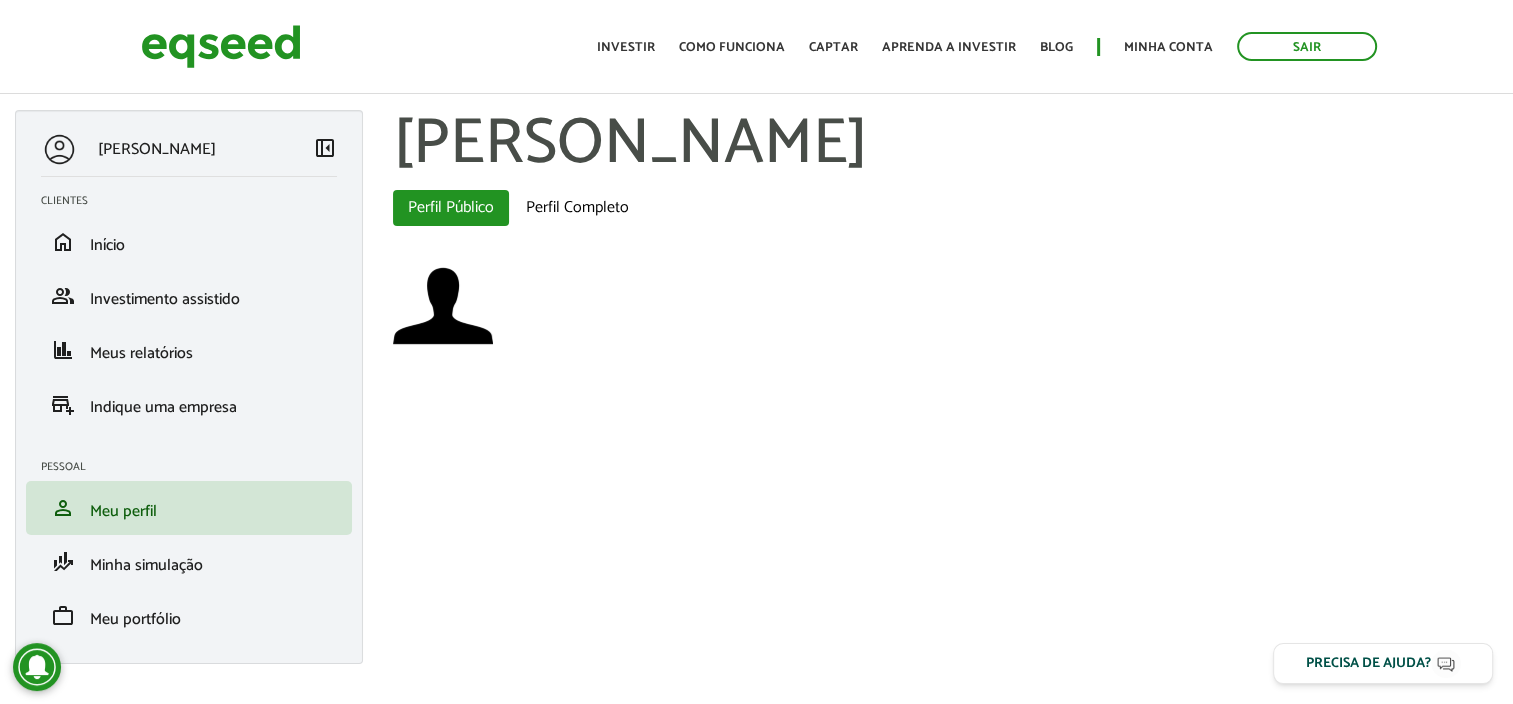 click at bounding box center (945, 323) 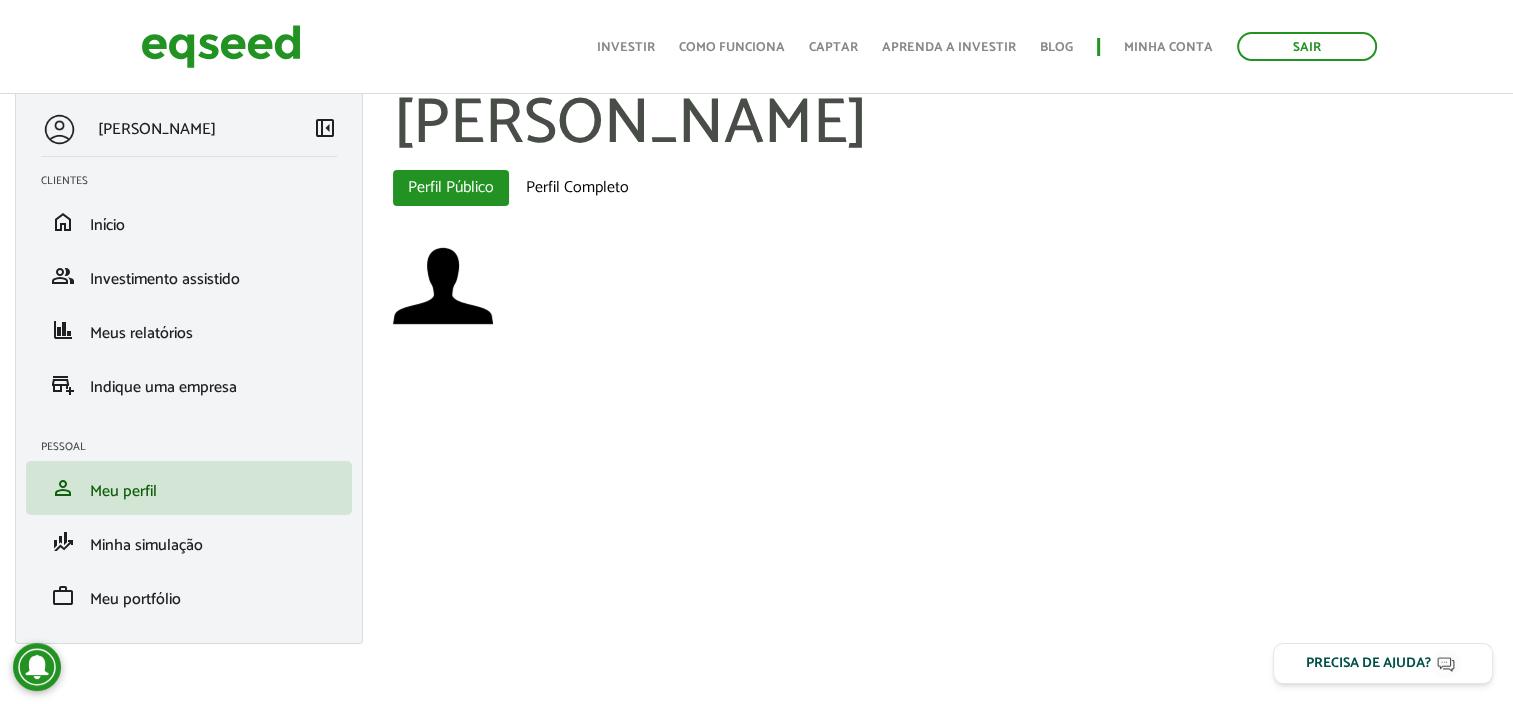 scroll, scrollTop: 0, scrollLeft: 0, axis: both 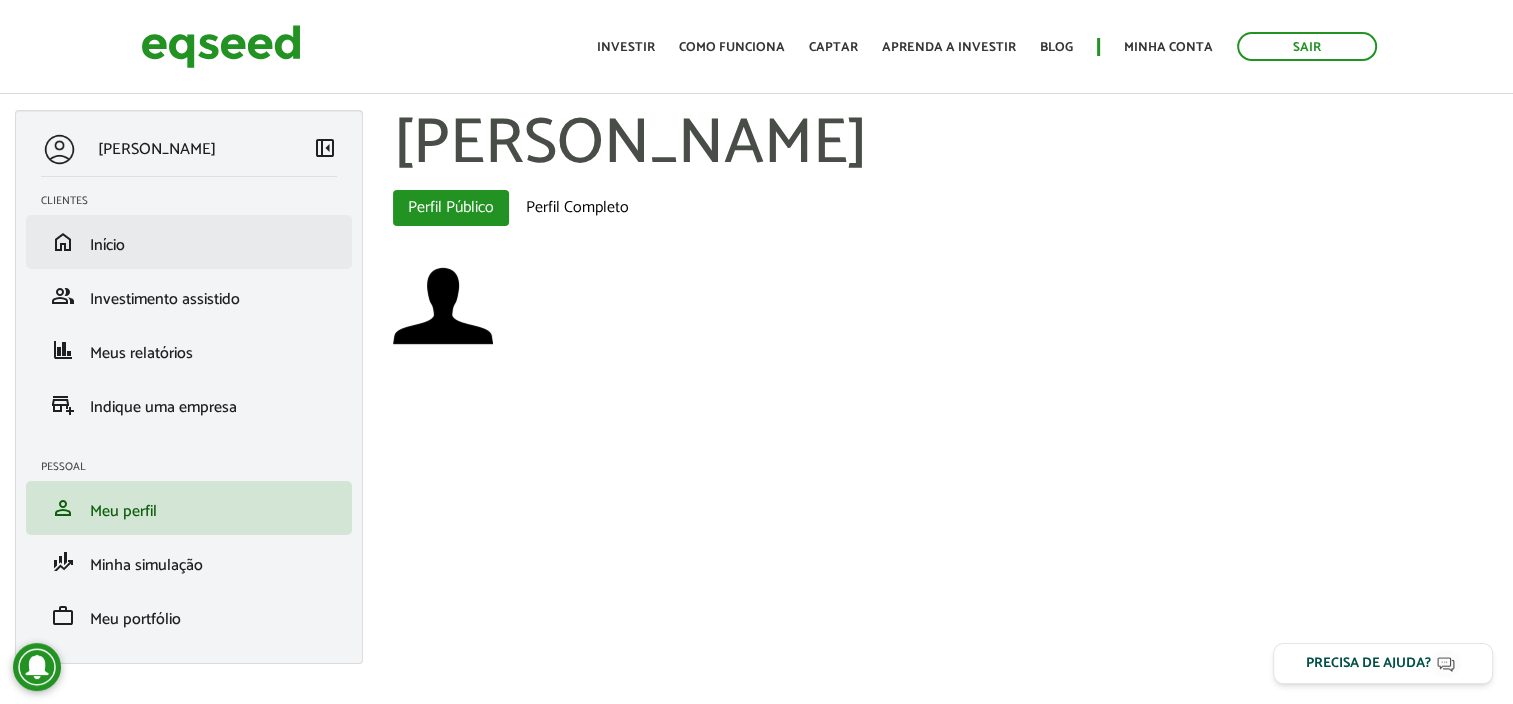 click on "home Início" at bounding box center [189, 242] 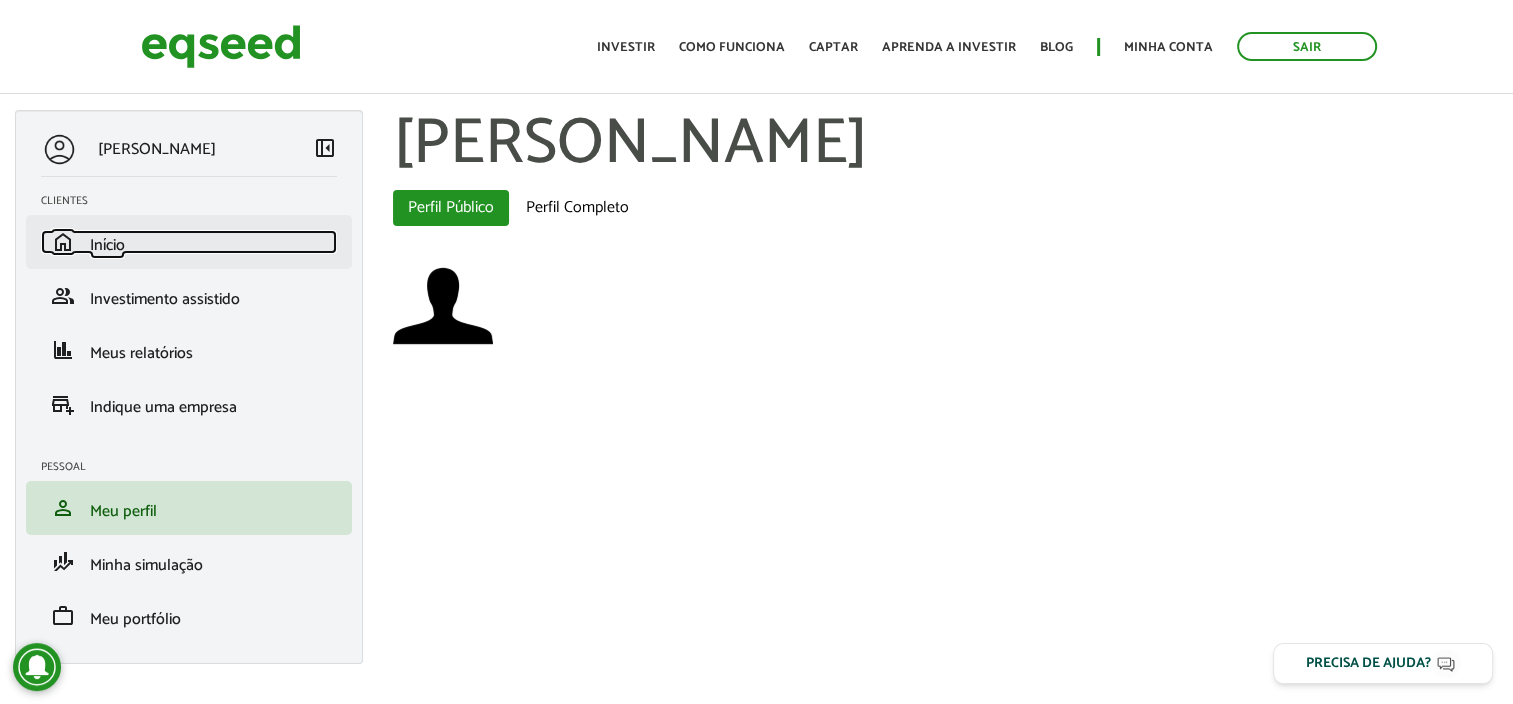 click on "Início" at bounding box center (107, 245) 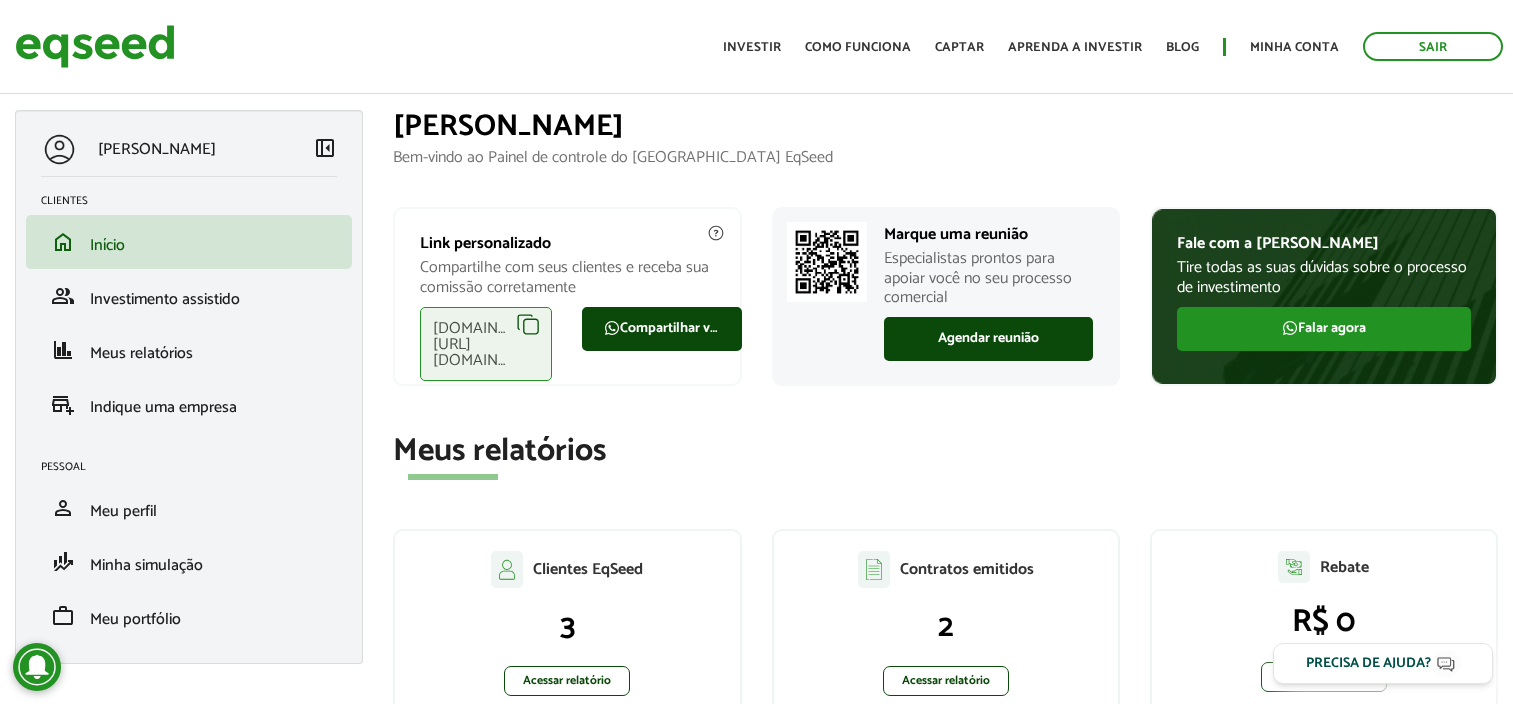 scroll, scrollTop: 0, scrollLeft: 0, axis: both 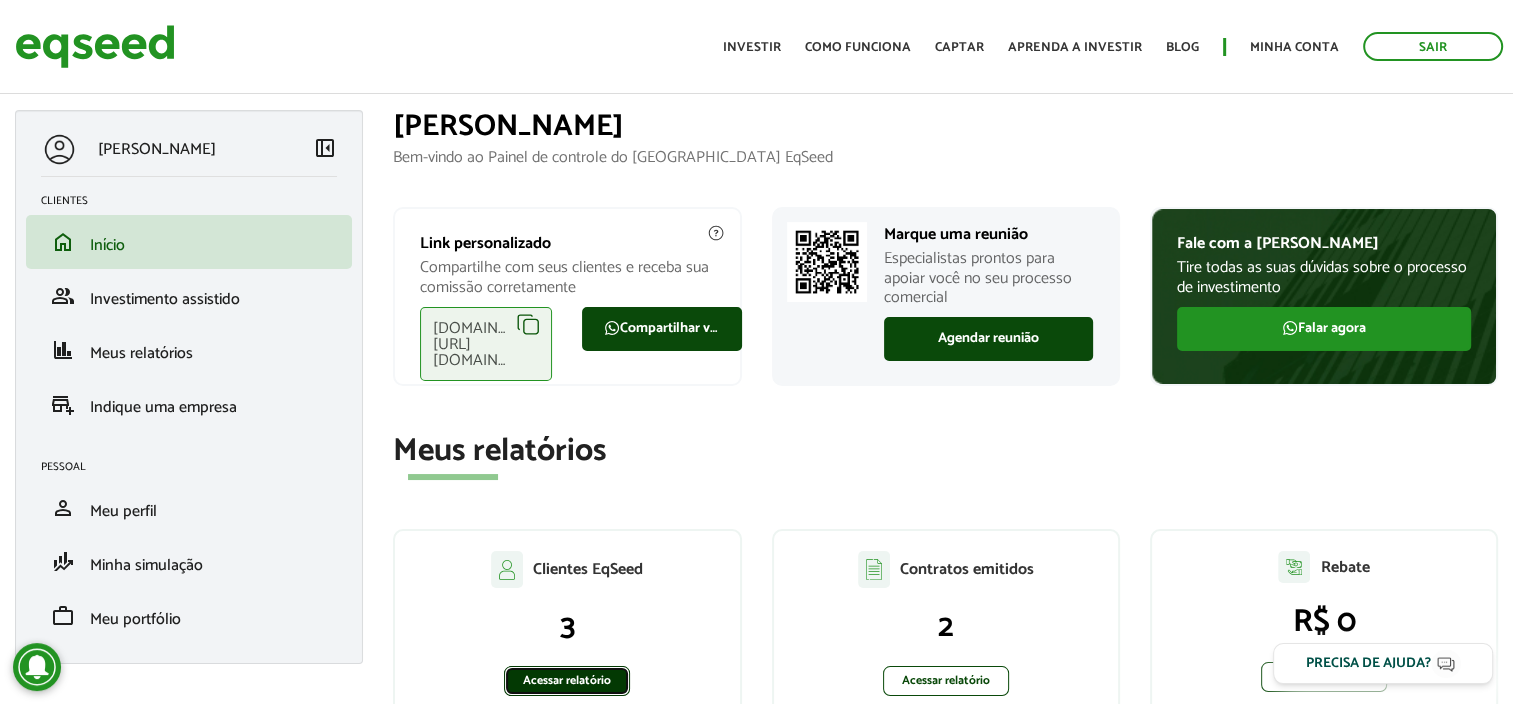 click on "Acessar relatório" at bounding box center [567, 681] 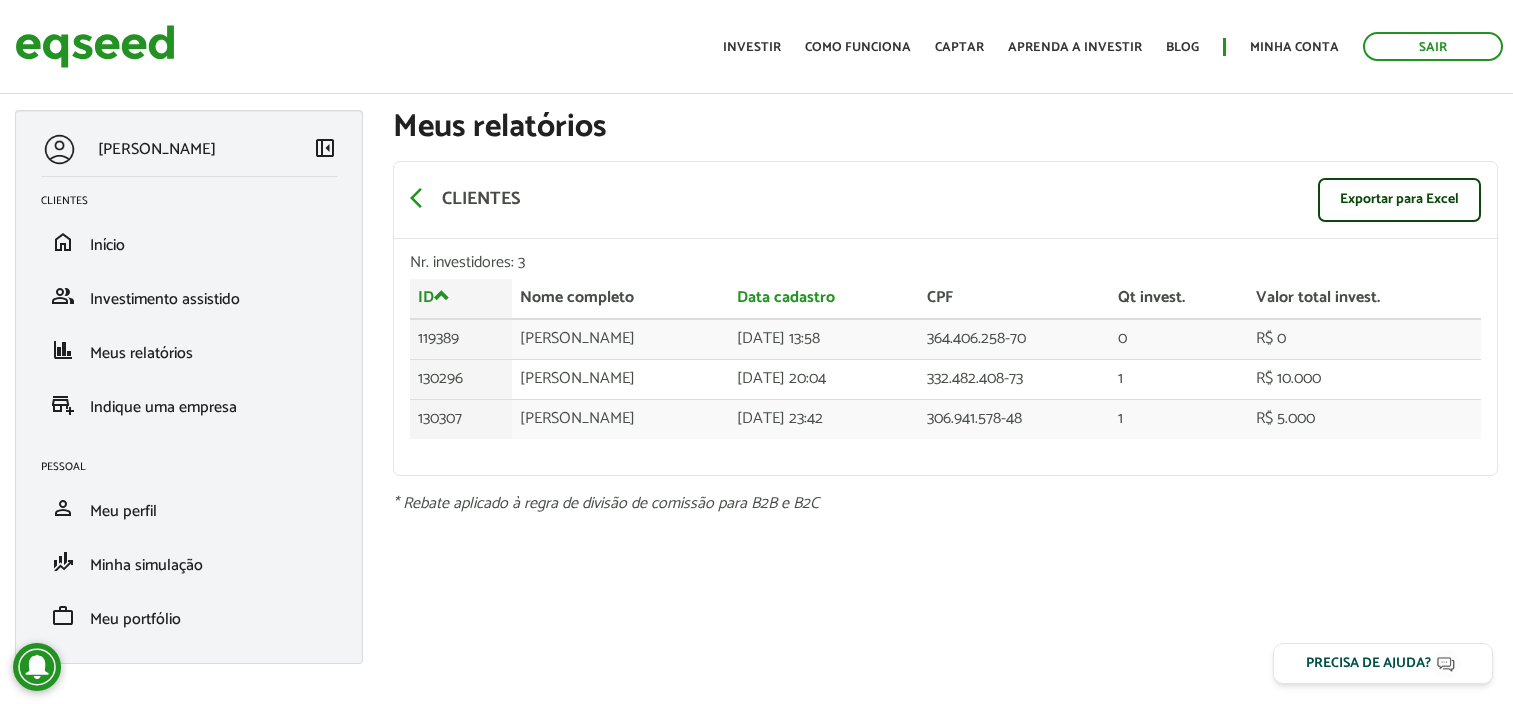 scroll, scrollTop: 0, scrollLeft: 0, axis: both 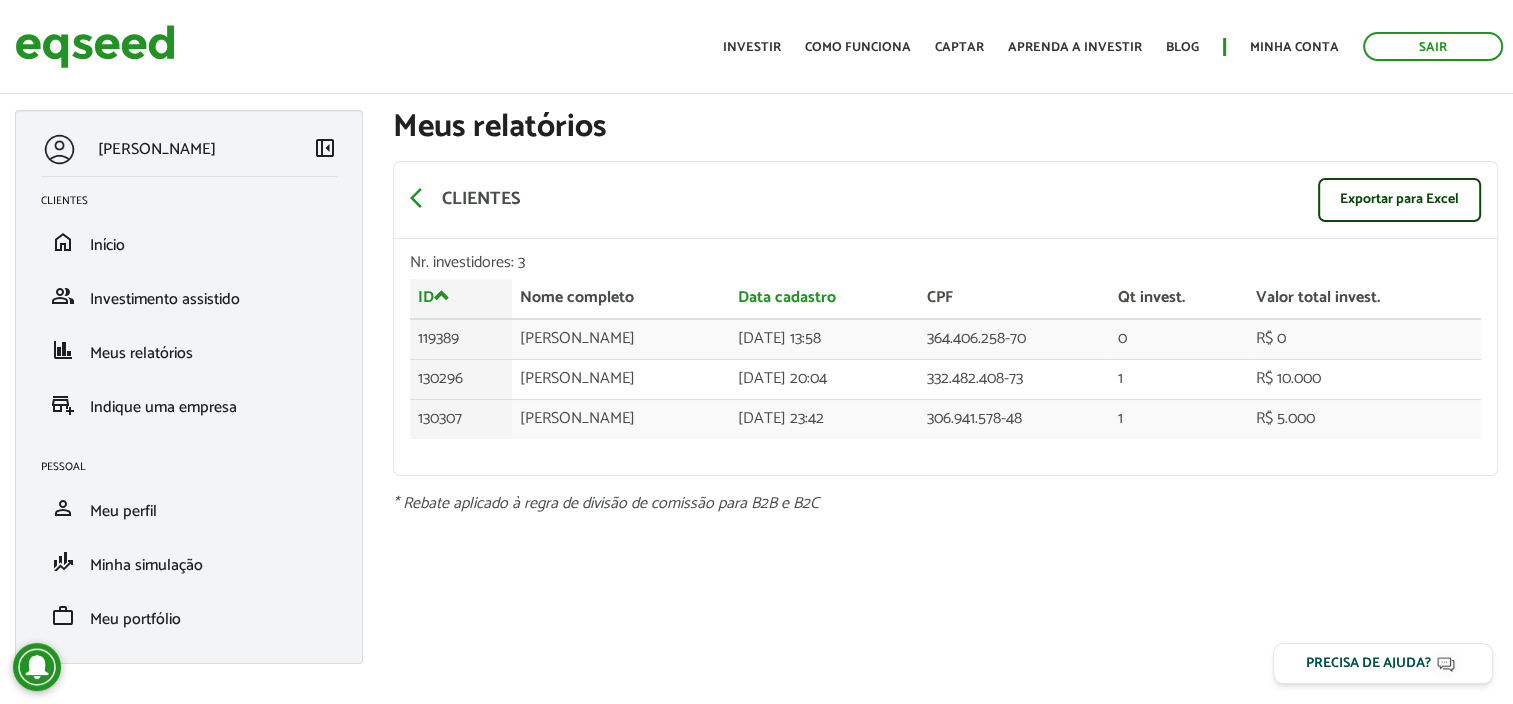 click on "[PERSON_NAME]
left_panel_close
Clientes
home Início
group Investimento assistido
finance Meus relatórios
add_business Indique uma empresa
[GEOGRAPHIC_DATA]
person Meu perfil
finance_mode Minha simulação
work Meu portfólio
Meus relatórios
arrow_back_ios   Clientes Exportar para Excel Nr. investidores: 3
ID
Nome completo Data cadastro CPF Qt invest. Valor total invest.
ID
Nome completo Data cadastro CPF Qt invest. Valor total invest.
119389 [PERSON_NAME] [DATE] 13:58 364.406.258-70 0 R$ 0
130296 [PERSON_NAME] [DATE] 20:04 1
1" at bounding box center [756, 397] 